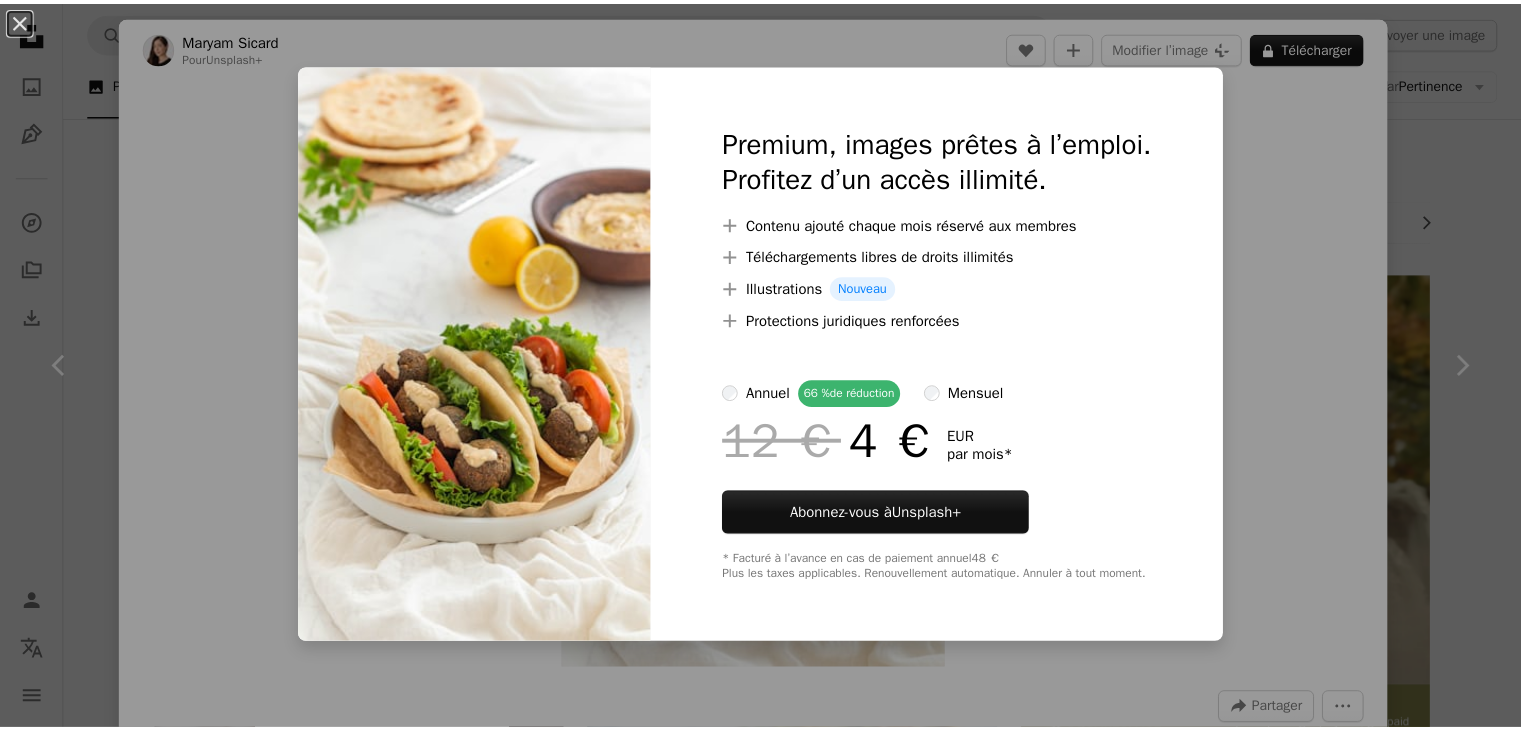 scroll, scrollTop: 2171, scrollLeft: 0, axis: vertical 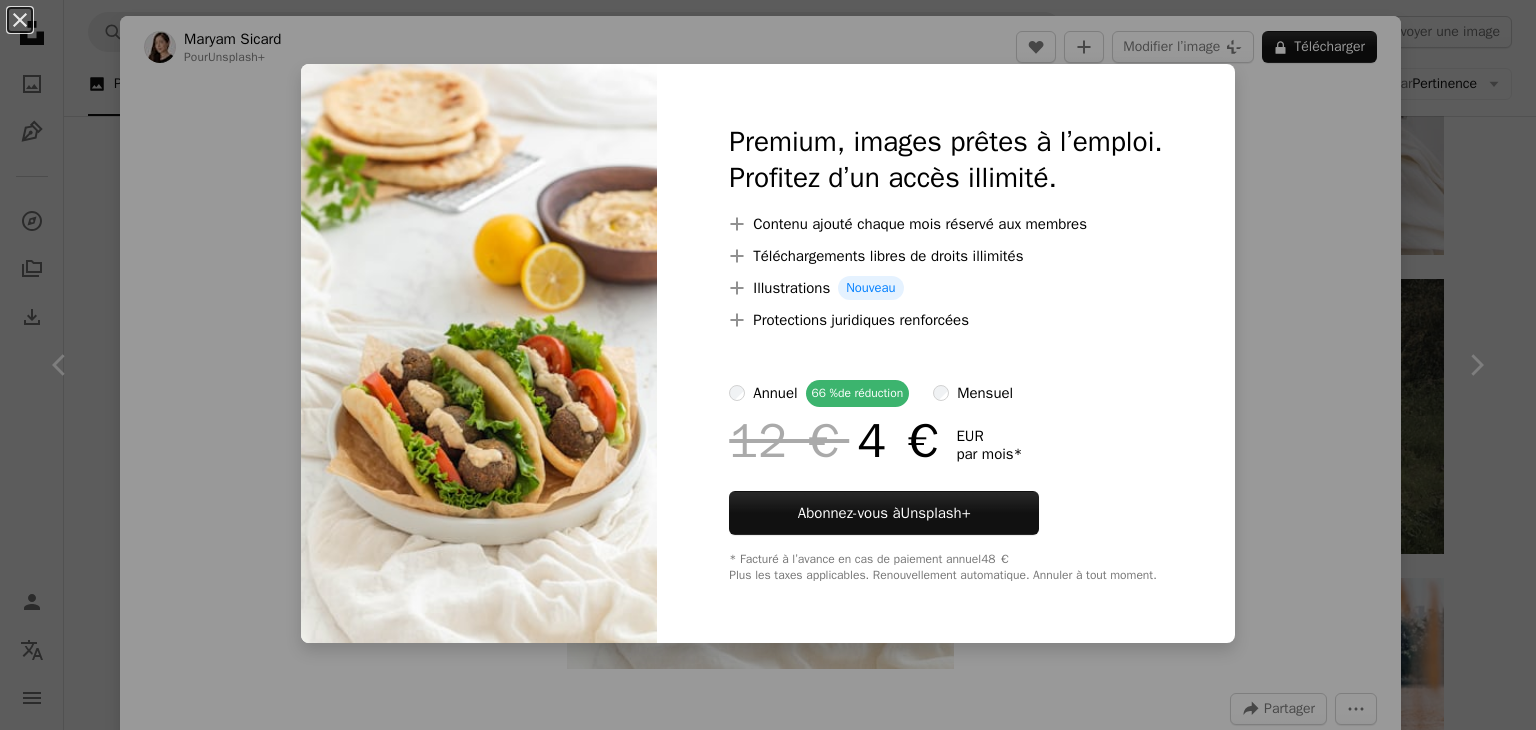 drag, startPoint x: 228, startPoint y: 134, endPoint x: 820, endPoint y: 127, distance: 592.0414 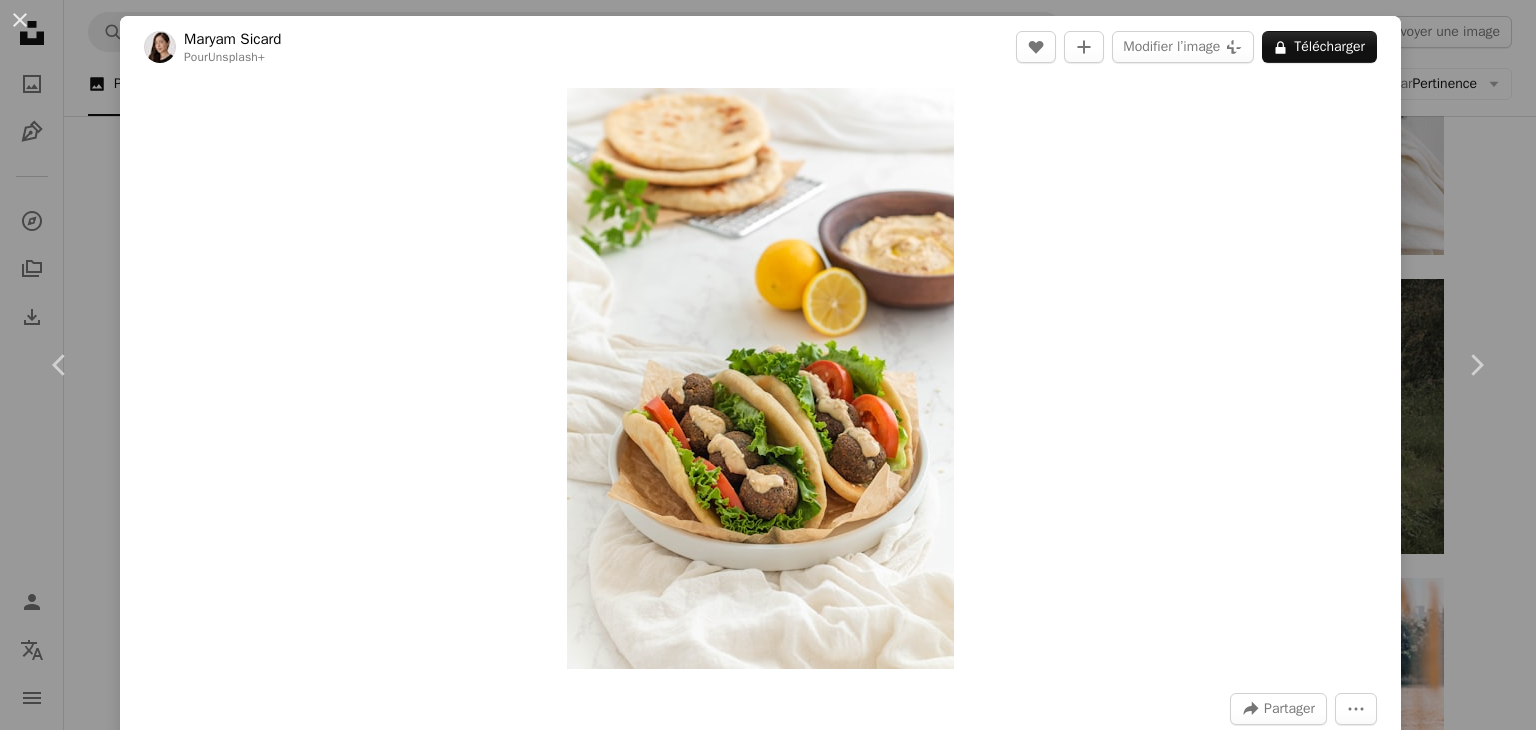 drag, startPoint x: 1292, startPoint y: 166, endPoint x: 1124, endPoint y: 167, distance: 168.00298 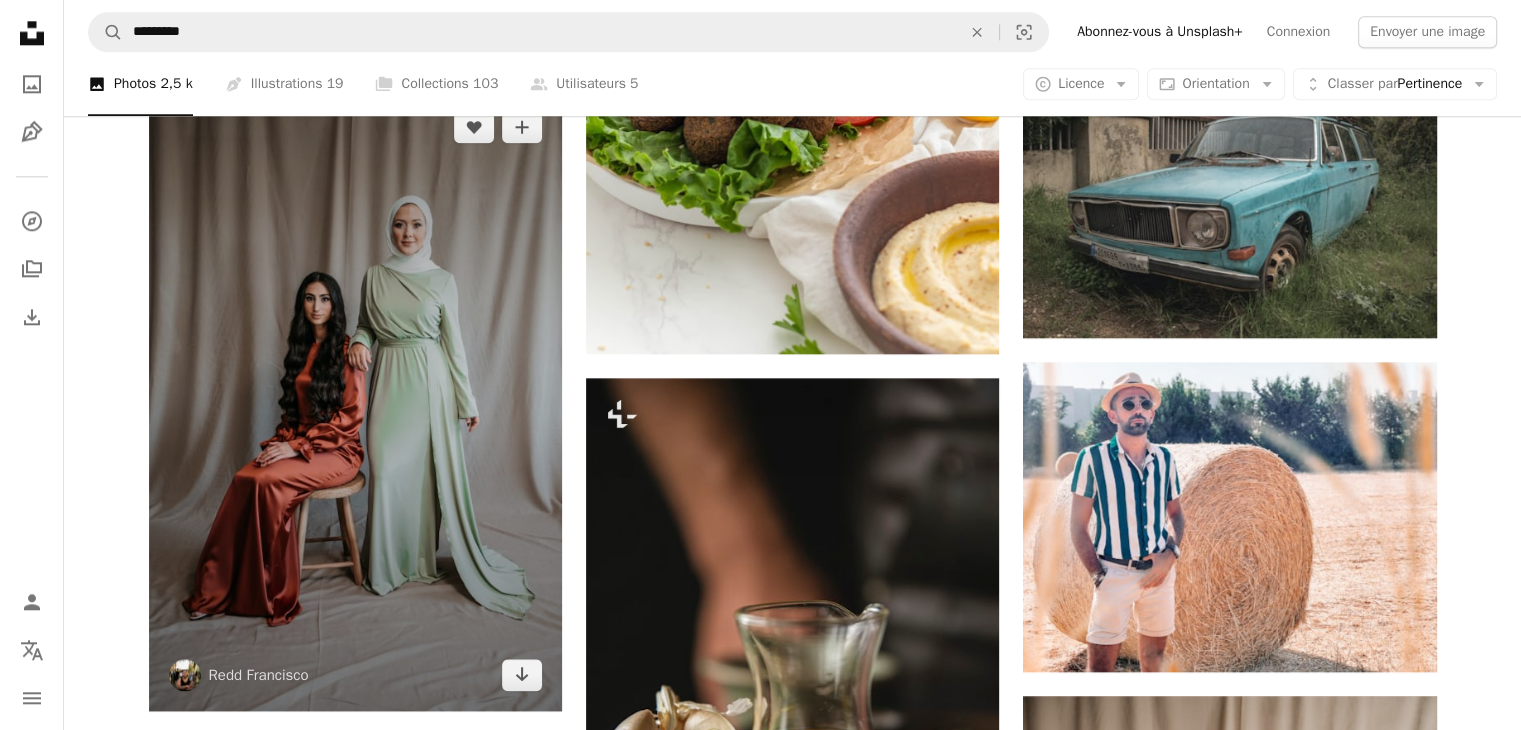 scroll, scrollTop: 2271, scrollLeft: 0, axis: vertical 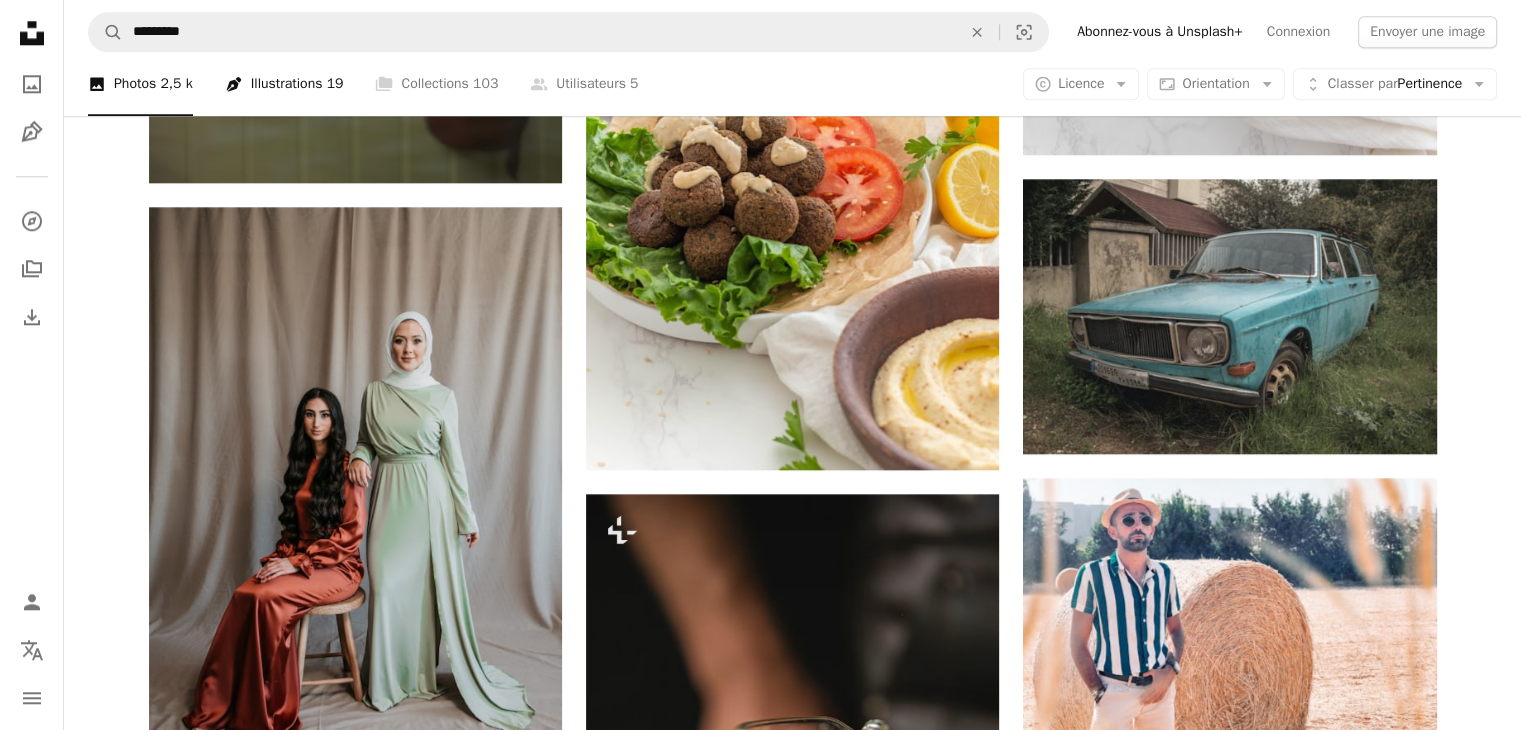 click on "Pen Tool Illustrations   19" at bounding box center [284, 84] 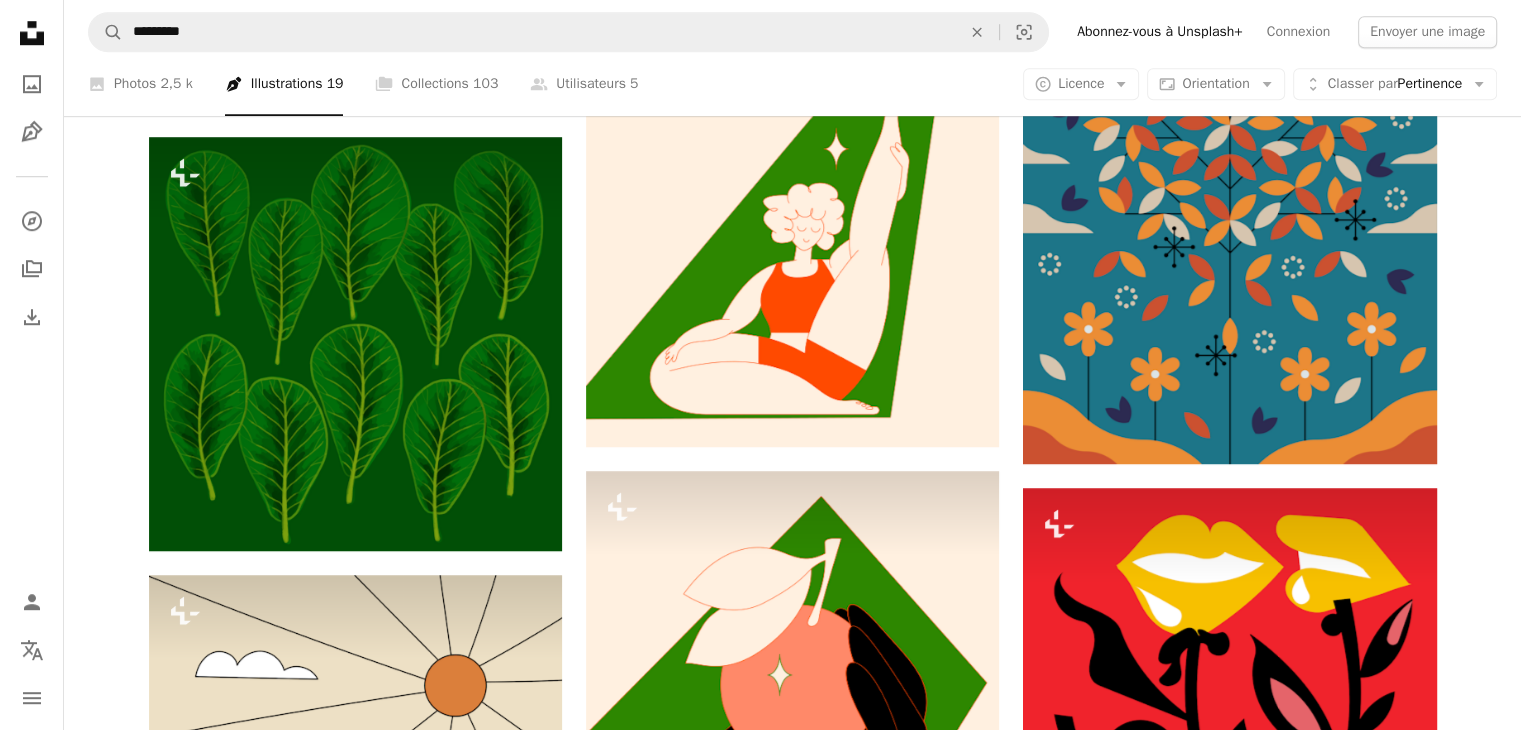 scroll, scrollTop: 1400, scrollLeft: 0, axis: vertical 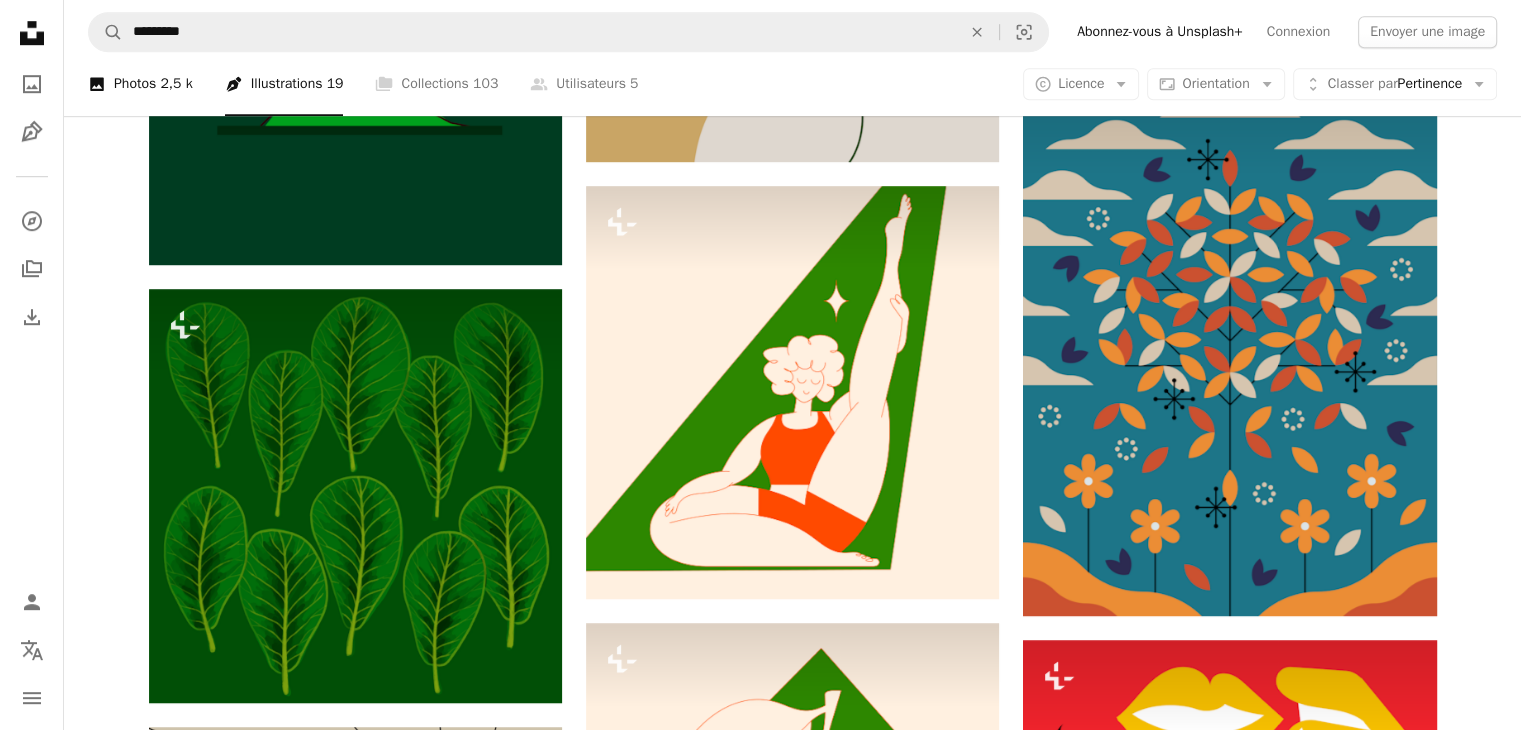 click on "A photo Photos   2,5 k" at bounding box center (140, 84) 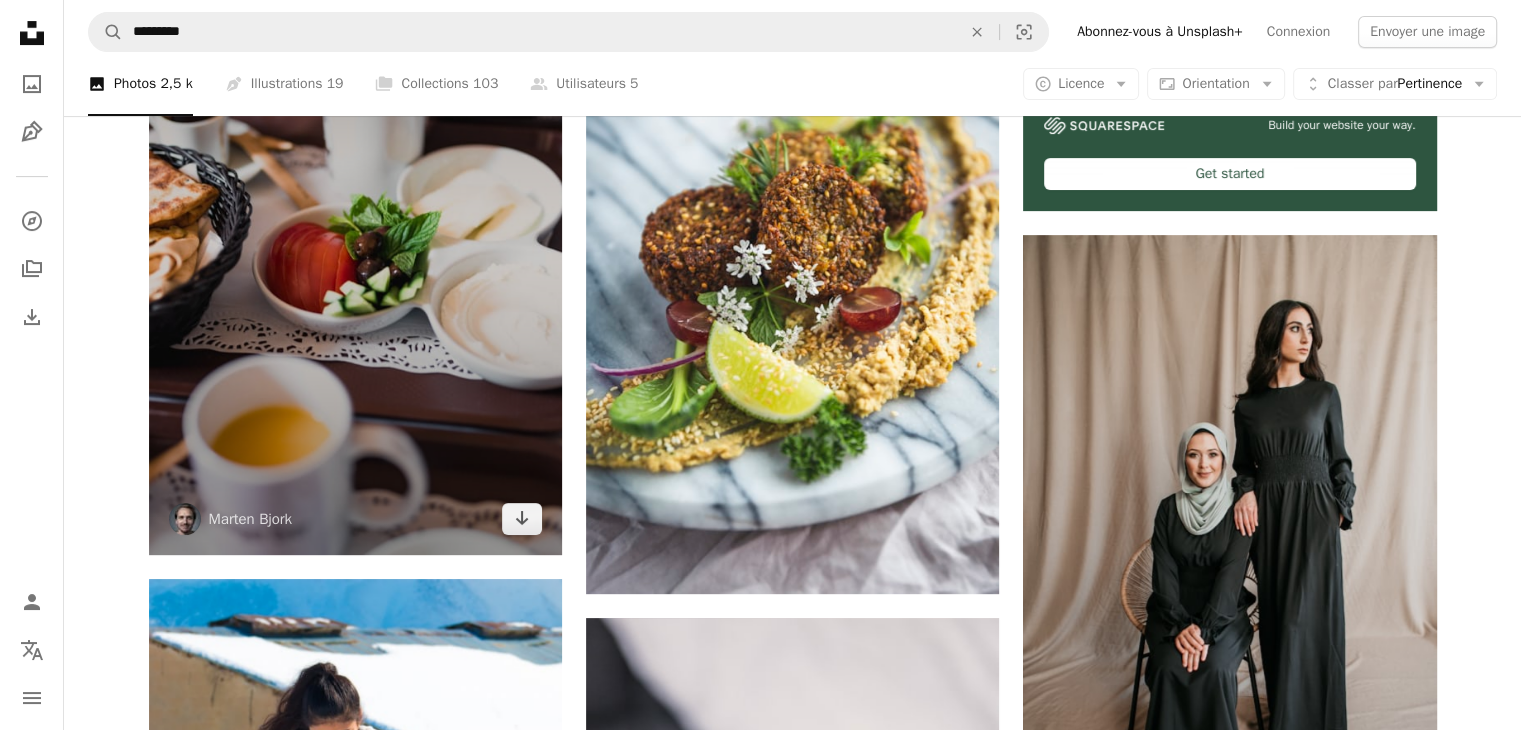 scroll, scrollTop: 600, scrollLeft: 0, axis: vertical 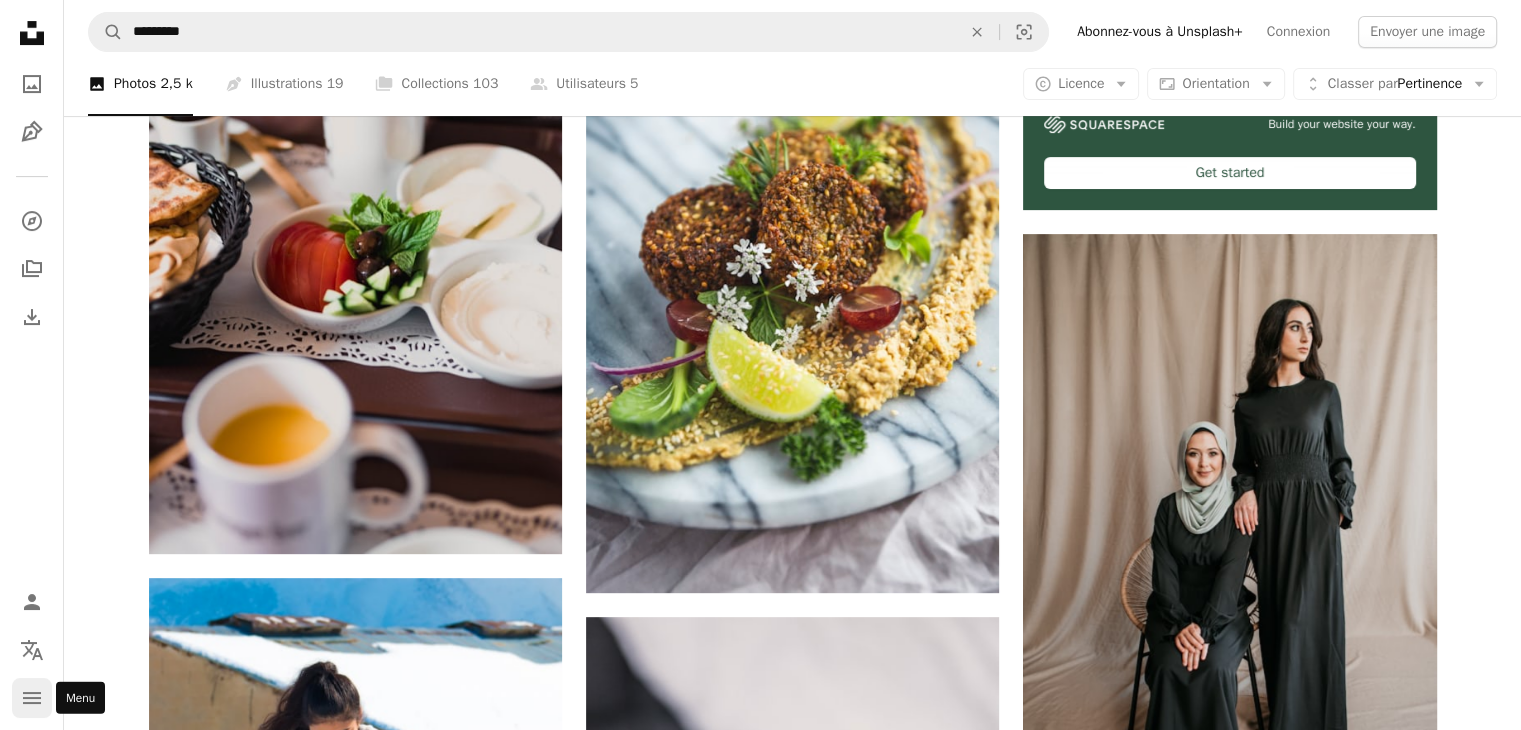 click on "navigation menu" 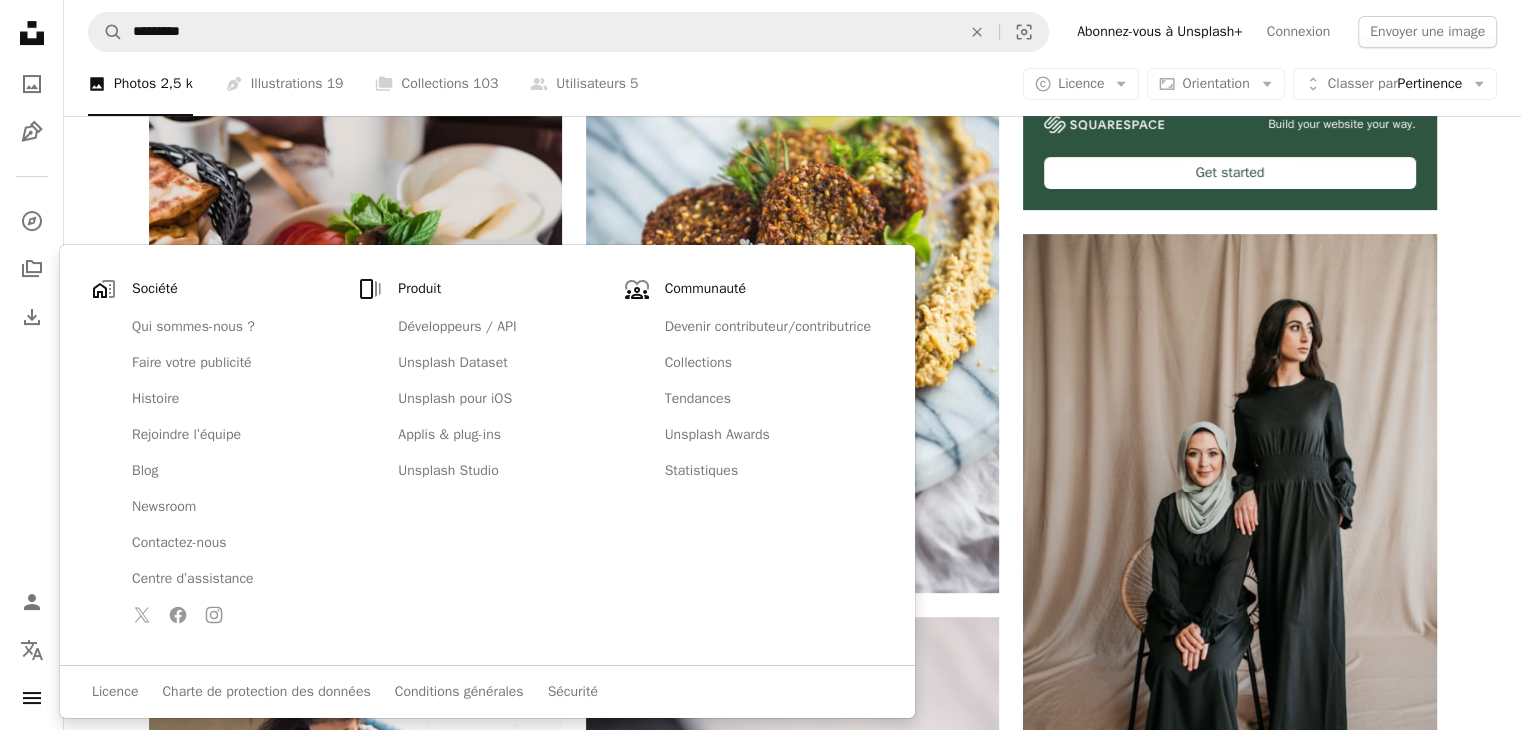 click on "Plus sign for Unsplash+ A heart A plus sign Planet Volumes Pour  Unsplash+ A lock   Télécharger A heart A plus sign [FIRST] [LAST] Arrow pointing down A heart A plus sign [FIRST] [LAST] Arrow pointing down A heart A plus sign [FIRST] [LAST] Arrow pointing down A heart A plus sign [FIRST] [LAST] Arrow pointing down A heart A plus sign [FIRST] [LAST] Arrow pointing down Plus sign for Unsplash+ A heart A plus sign [FIRST] [LAST] Pour  Unsplash+ A lock   Télécharger A heart A plus sign [FIRST] [LAST] Arrow pointing down A heart A plus sign [FIRST] [LAST] Arrow pointing down A heart A plus sign [FIRST] [LAST] Arrow pointing down –– ––– –––  –– ––– –  ––– –––  ––––  –   – –– –––  – – ––– –– –– –––– –– Squarespace: get projects, get paid Get Started A heart A plus sign [FIRST] [LAST] Arrow pointing down A heart A plus sign [FIRST] [LAST] Arrow pointing down Plus sign for Unsplash+ A heart A plus sign [FIRST] [LAST] Pour" at bounding box center (792, 3481) 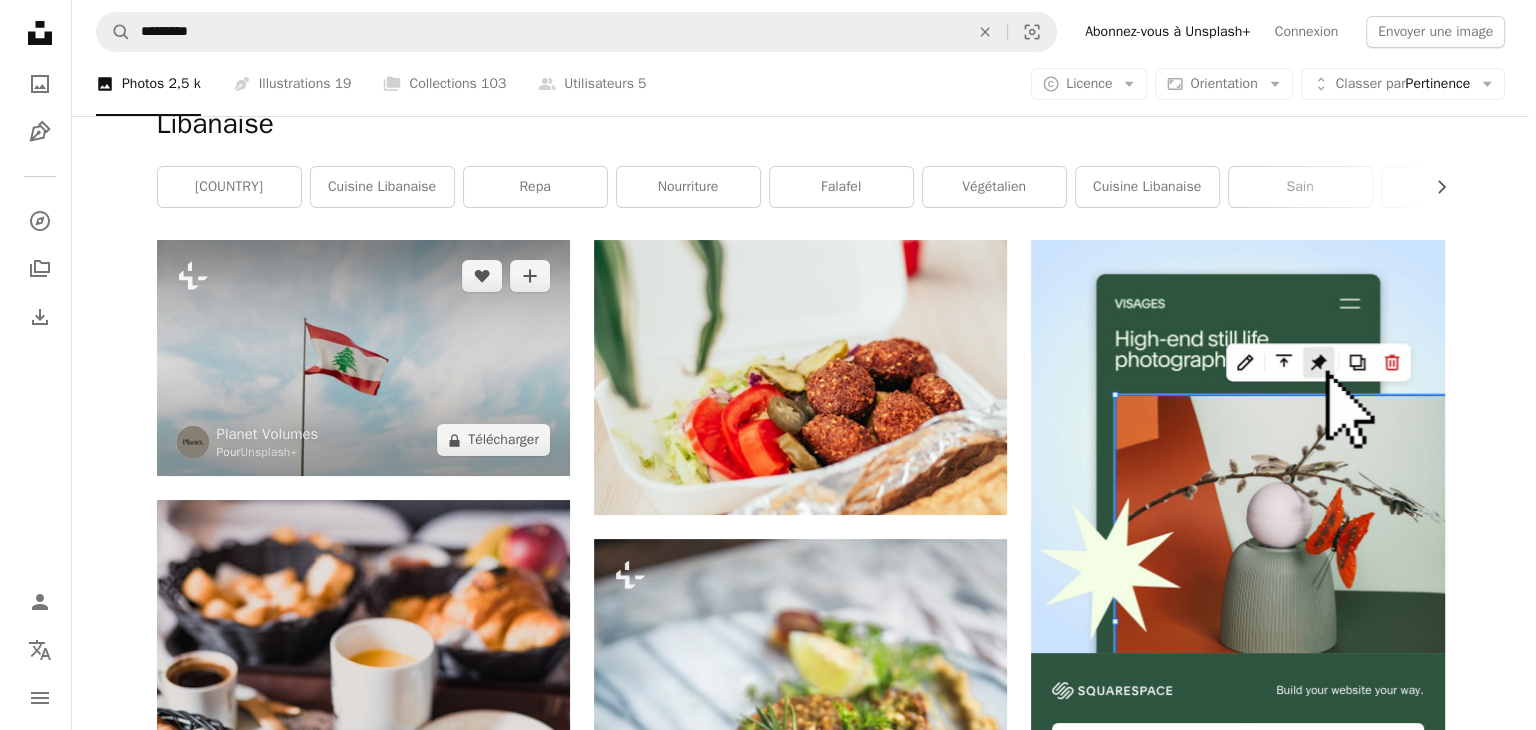 scroll, scrollTop: 0, scrollLeft: 0, axis: both 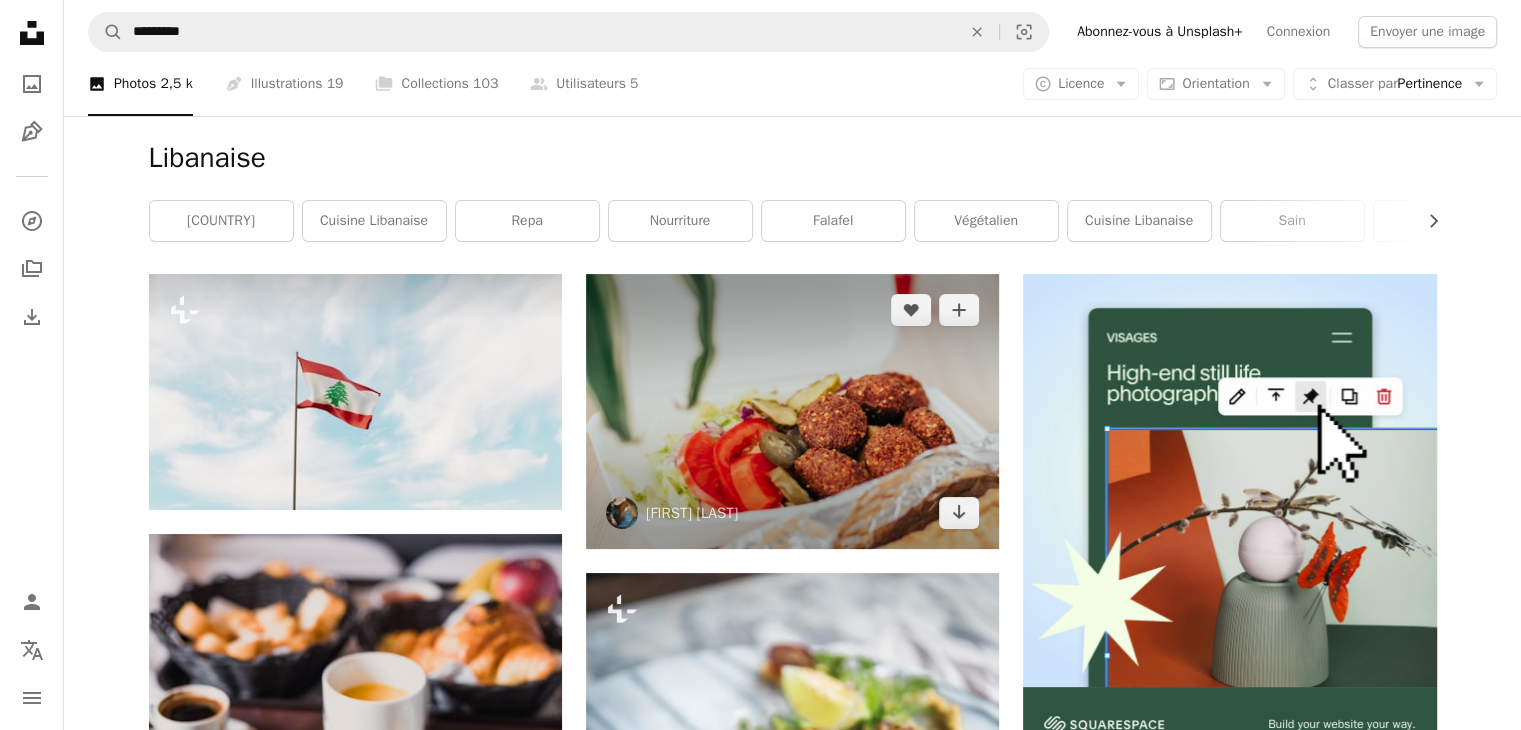 click at bounding box center (792, 411) 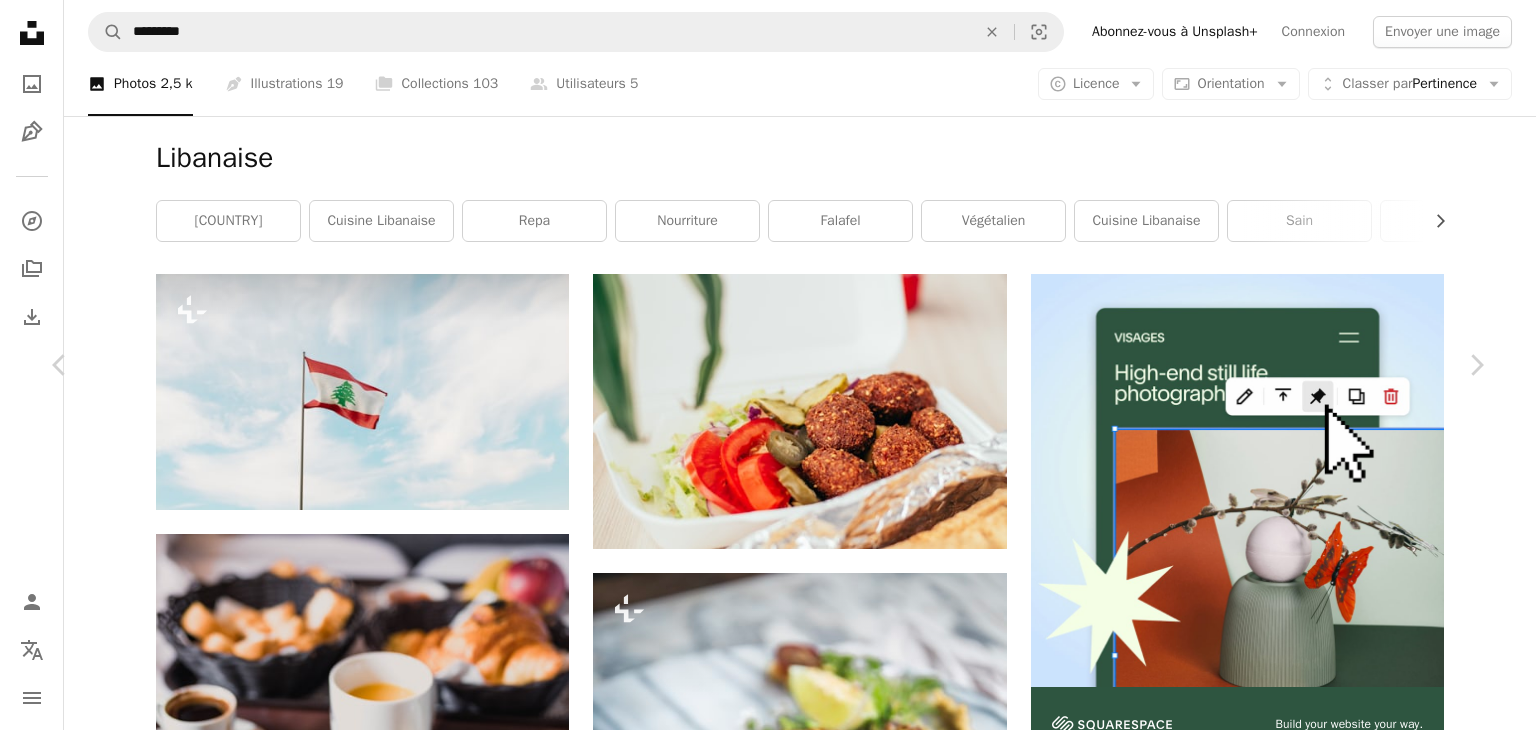 scroll, scrollTop: 4000, scrollLeft: 0, axis: vertical 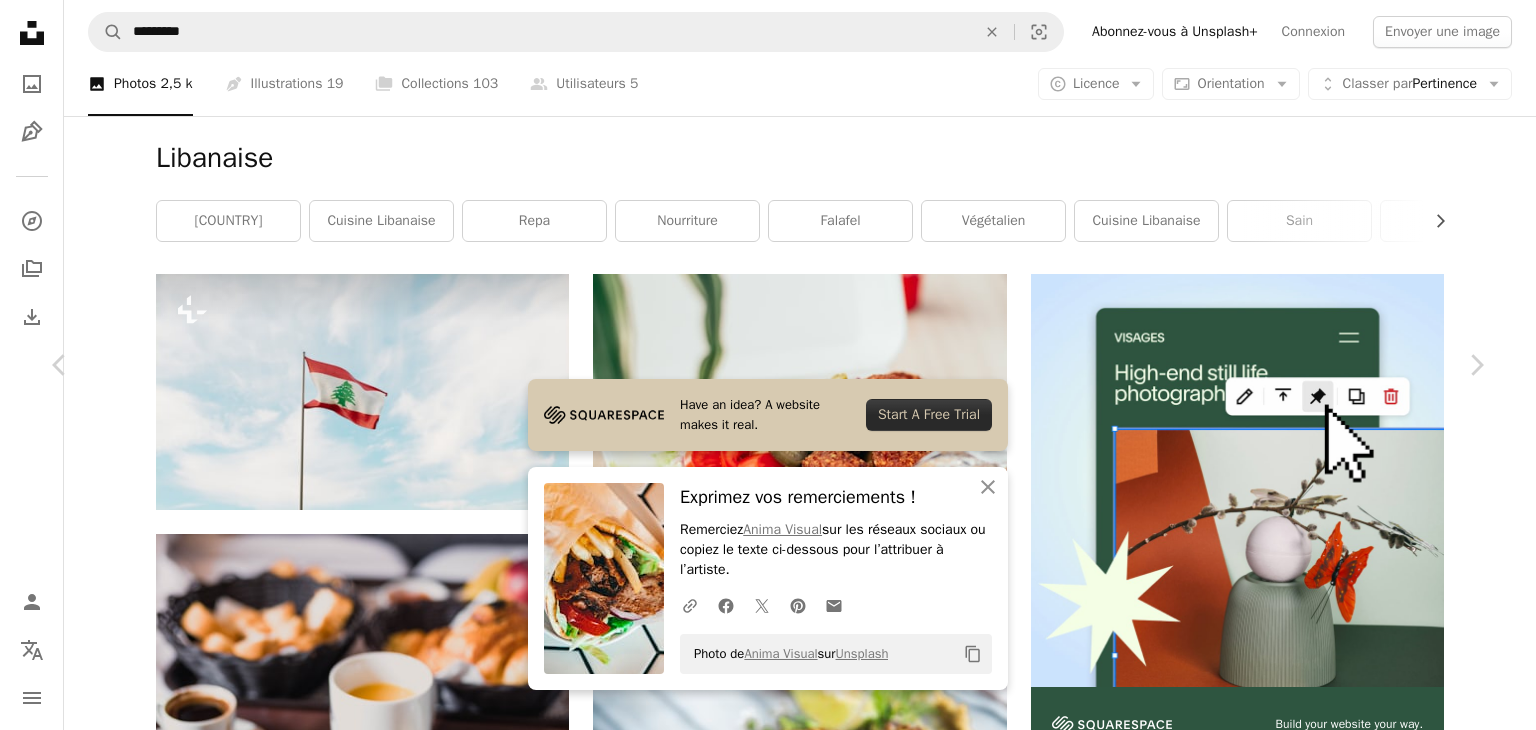 click at bounding box center (1179, 9410) 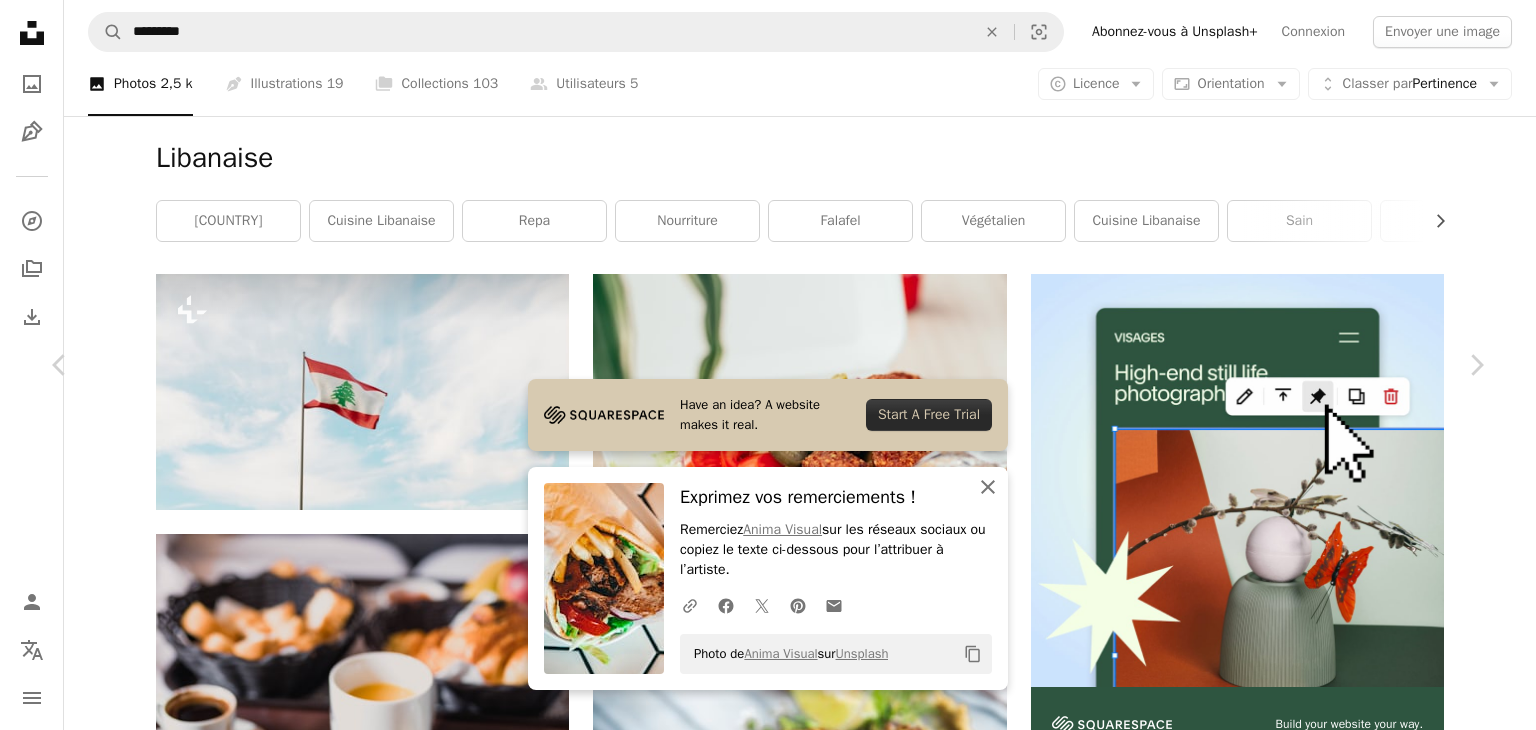 click 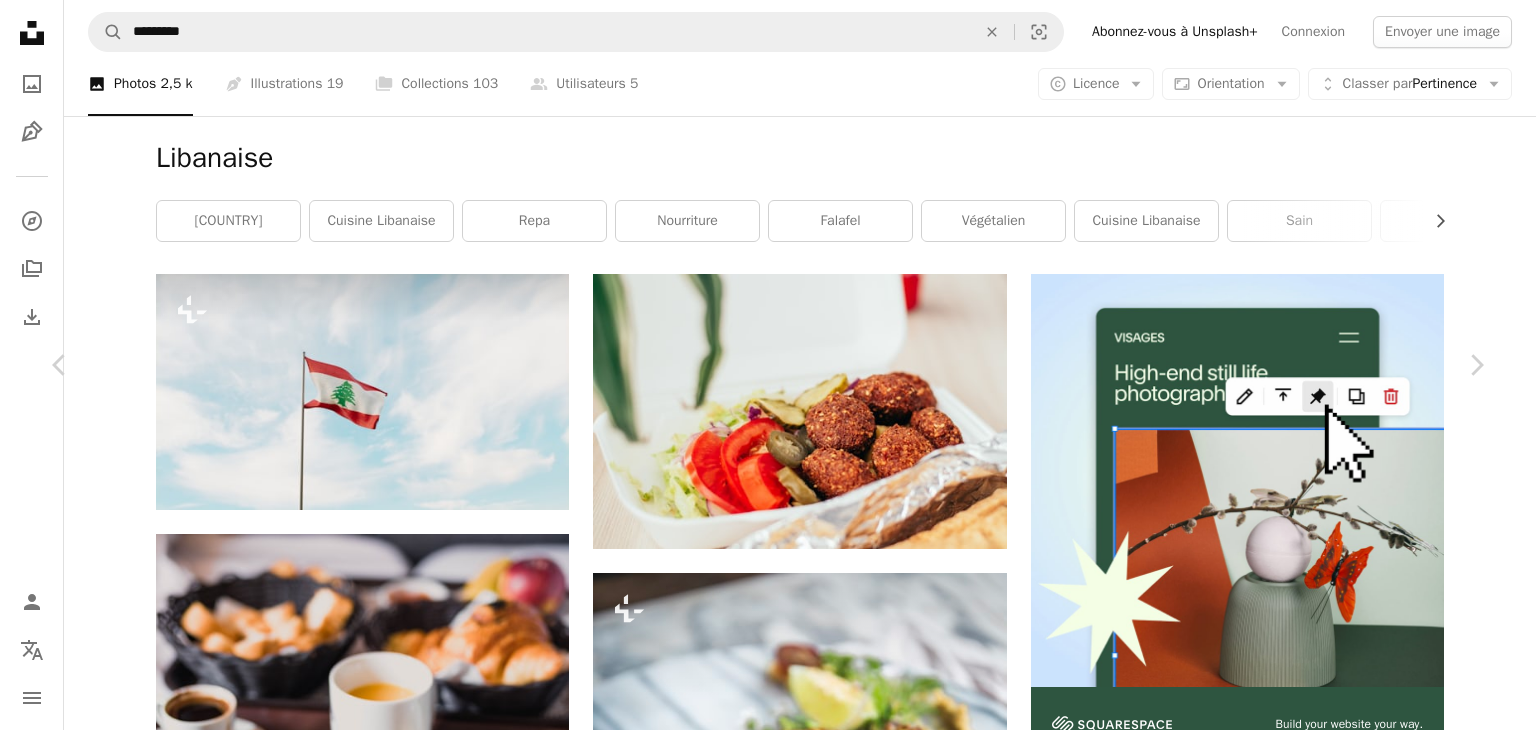 scroll, scrollTop: 5397, scrollLeft: 0, axis: vertical 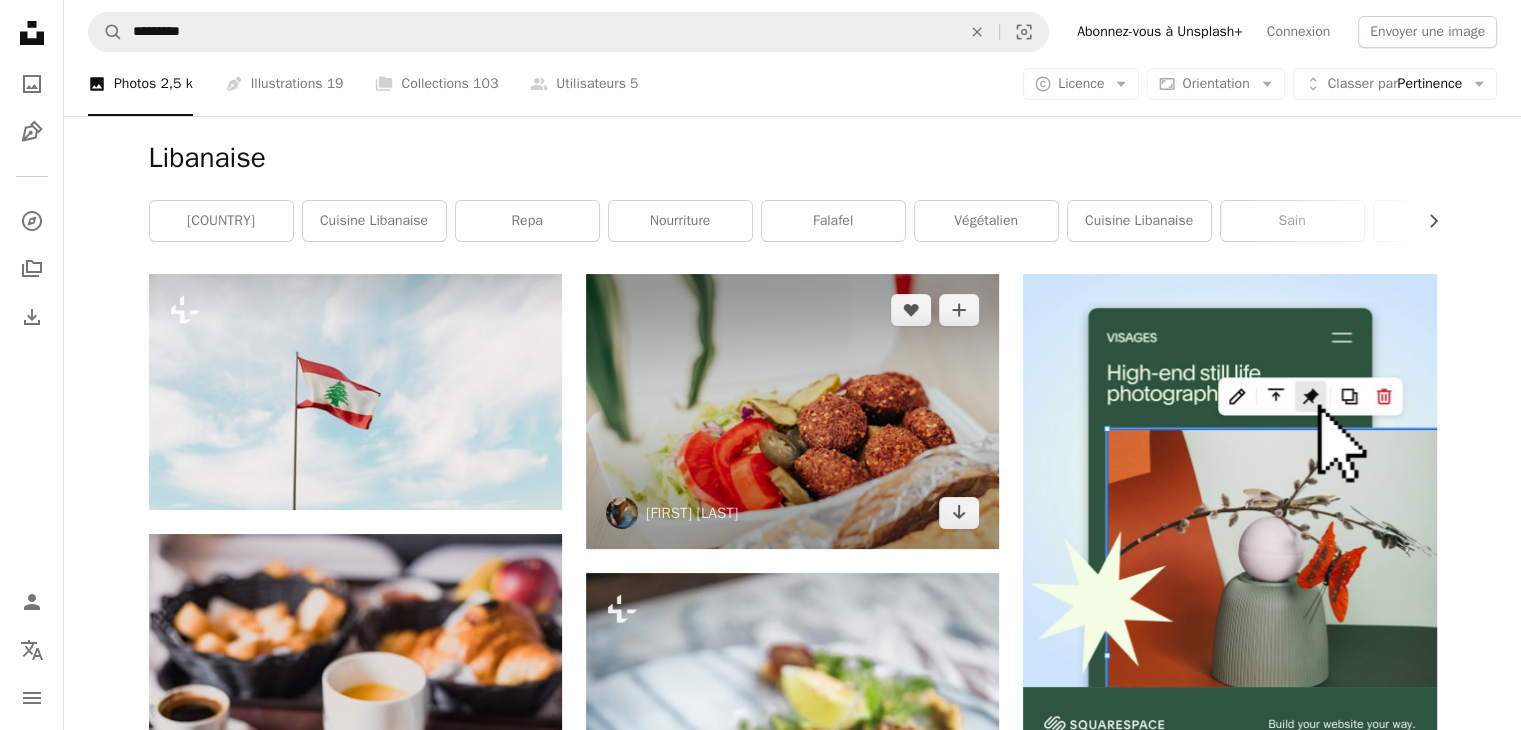 click at bounding box center (792, 411) 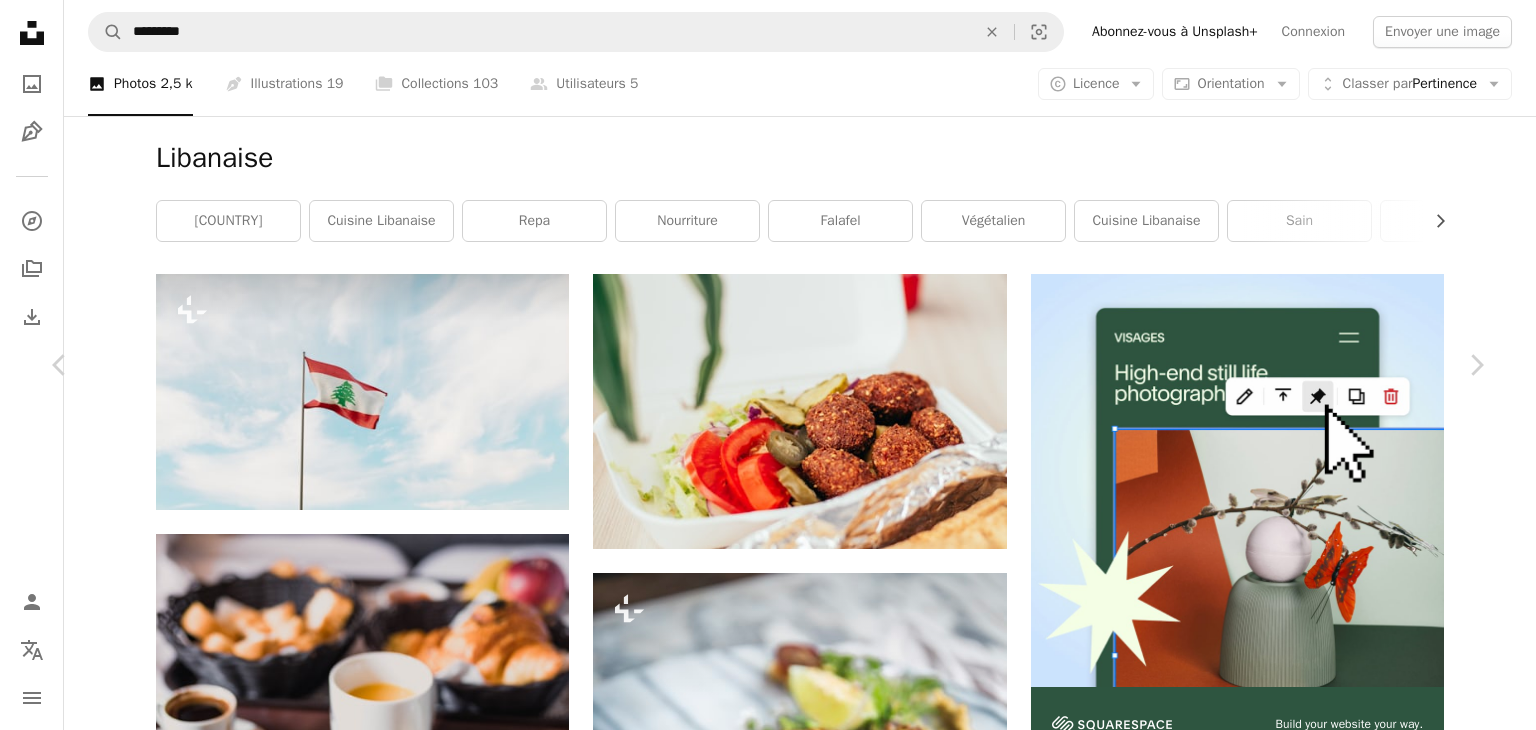 scroll, scrollTop: 1800, scrollLeft: 0, axis: vertical 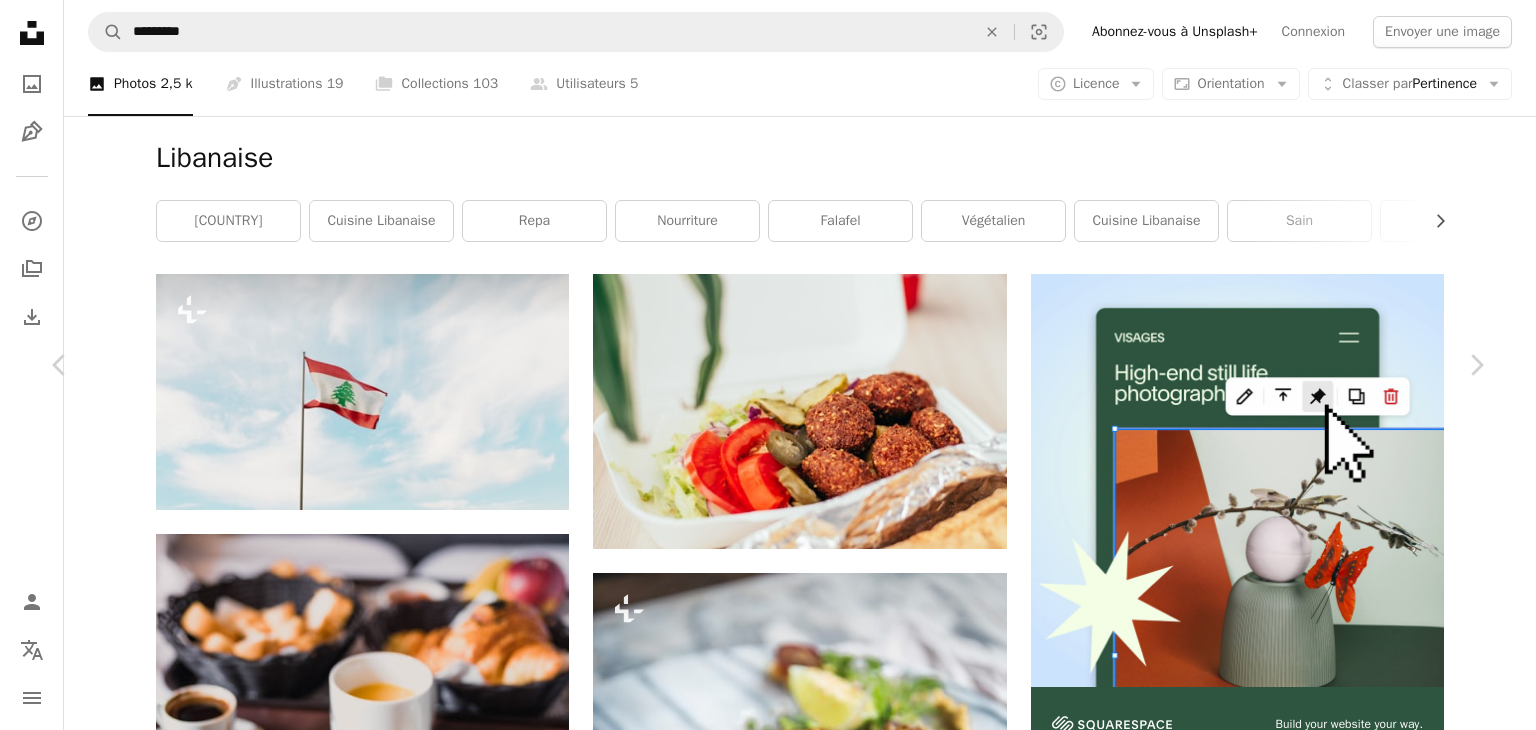 click at bounding box center (341, 9393) 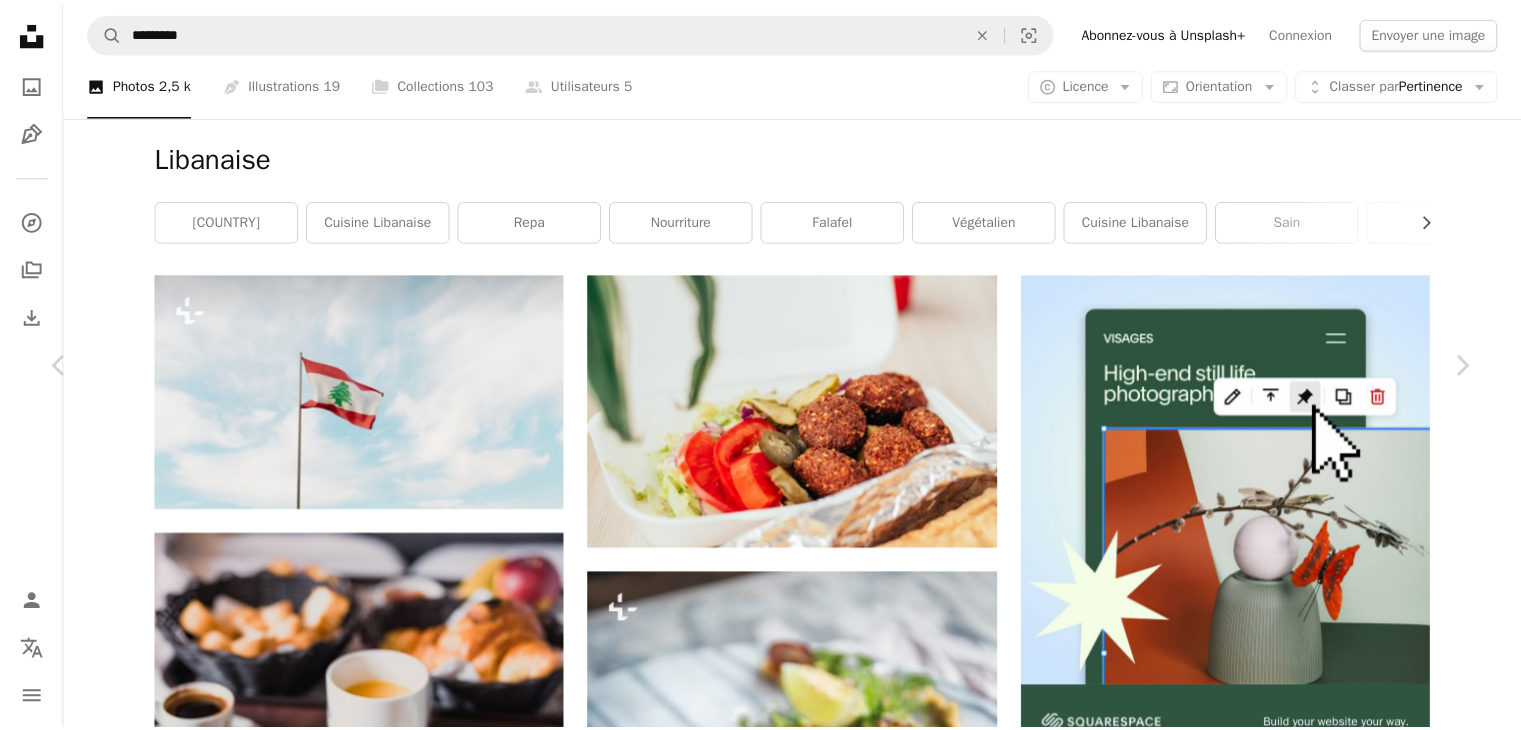 scroll, scrollTop: 0, scrollLeft: 0, axis: both 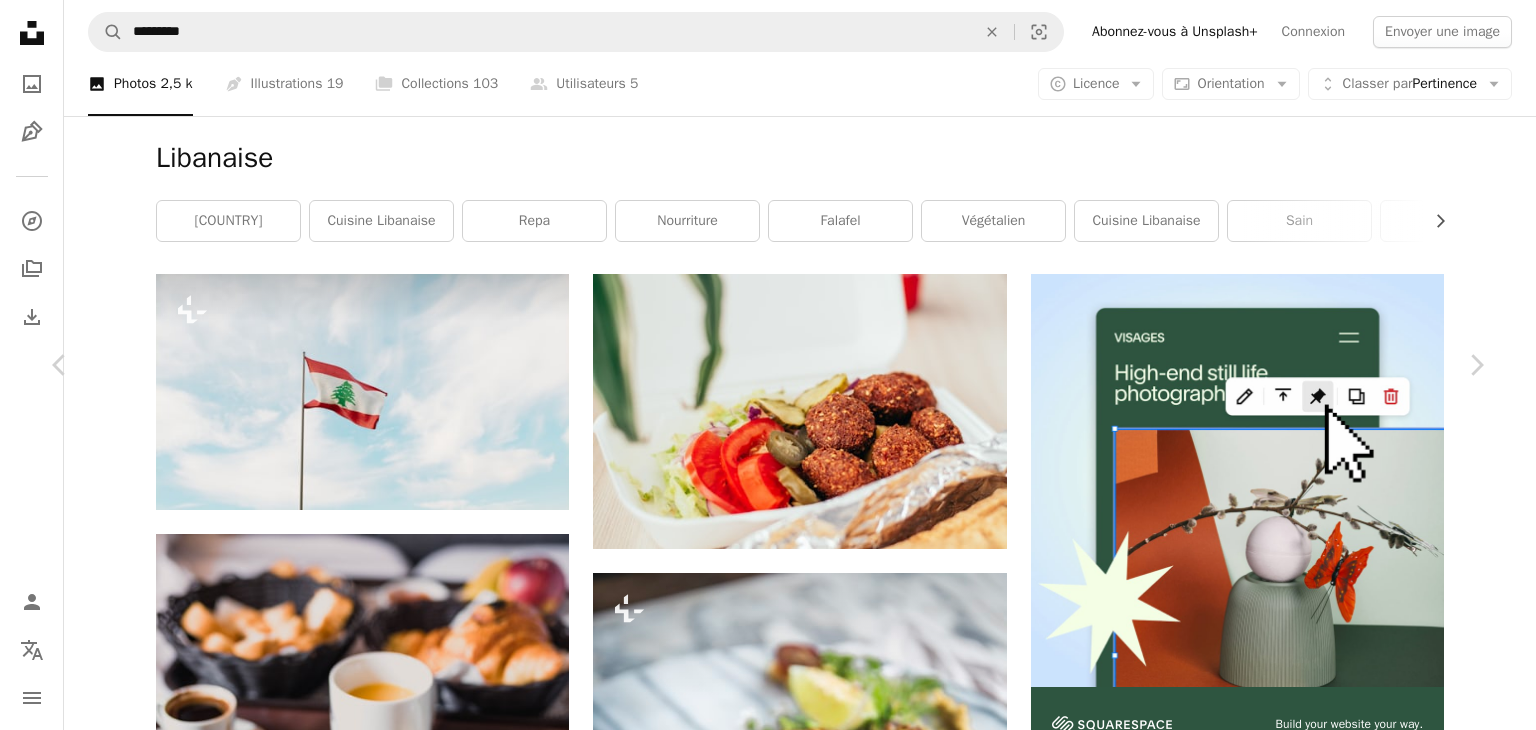 click on "An X shape Chevron left Chevron right [FIRST] [LAST] Disponible à l’embauche A checkmark inside of a circle A heart A plus sign Modifier l’image   Plus sign for Unsplash+ Télécharger gratuitement Chevron down Zoom in Vues [NUMBER] Téléchargements [NUMBER] A forward-right arrow Partager Info icon Infos More Actions Calendar outlined Publiée le  [DATE] [DATE] Camera [CAMERA_MODEL] Safety Utilisation gratuite sous la  Licence Unsplash nourriture restauration rapide sain riz repas populaire Sandwichs balles Cuisine méditerranéenne exotique amuse-gueule délicieux Enveloppements frit fèves croquant viande assiette porc présentation des aliments Images domaine public Parcourez des images premium sur iStock  |  - 20 % avec le code UNSPLASH20 Rendez-vous sur iStock  ↗ Images associées A heart A plus sign [FIRST] [LAST] Disponible à l’embauche A checkmark inside of a circle Arrow pointing down A heart A plus sign [FIRST] [LAST] Disponible à l’embauche A checkmark inside of a circle" at bounding box center (768, 9170) 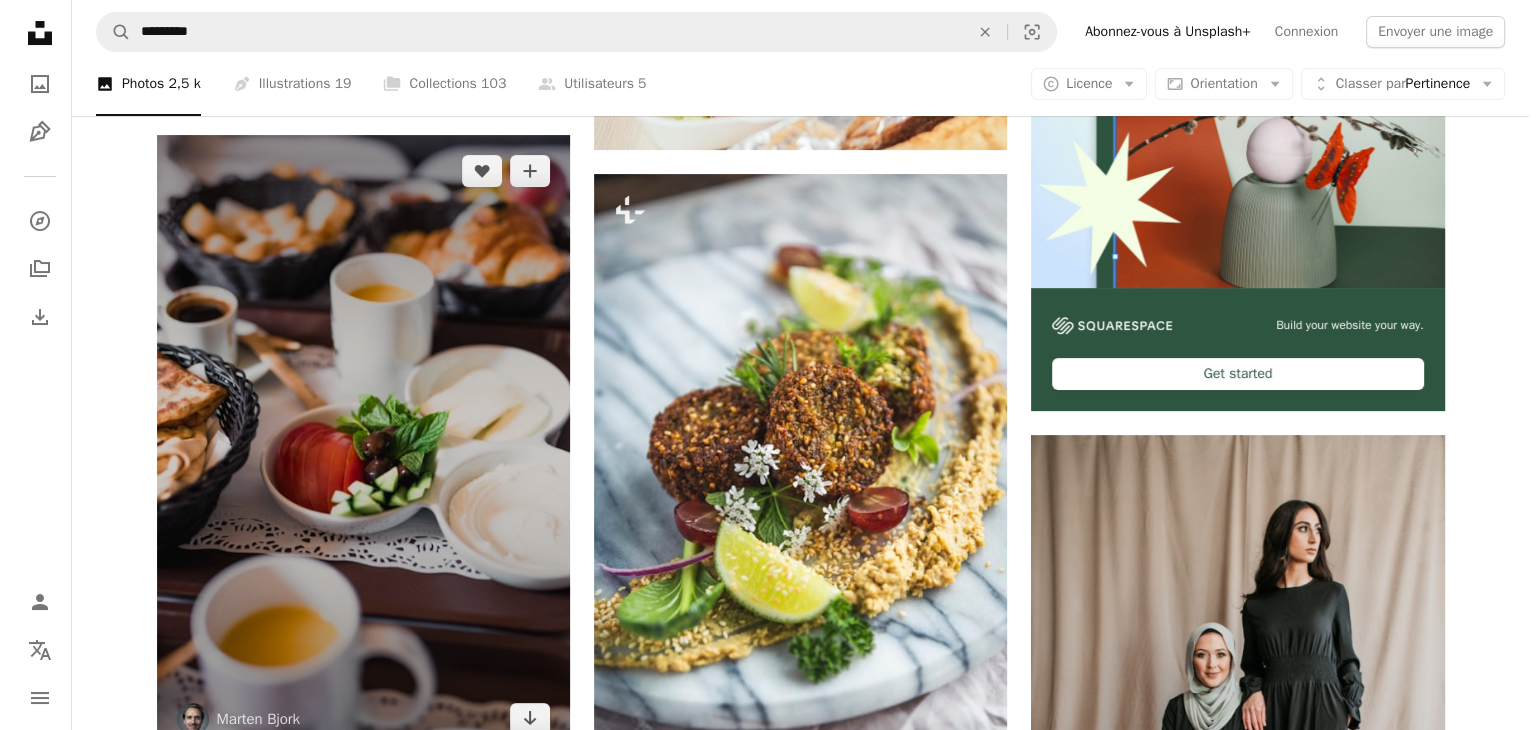 scroll, scrollTop: 400, scrollLeft: 0, axis: vertical 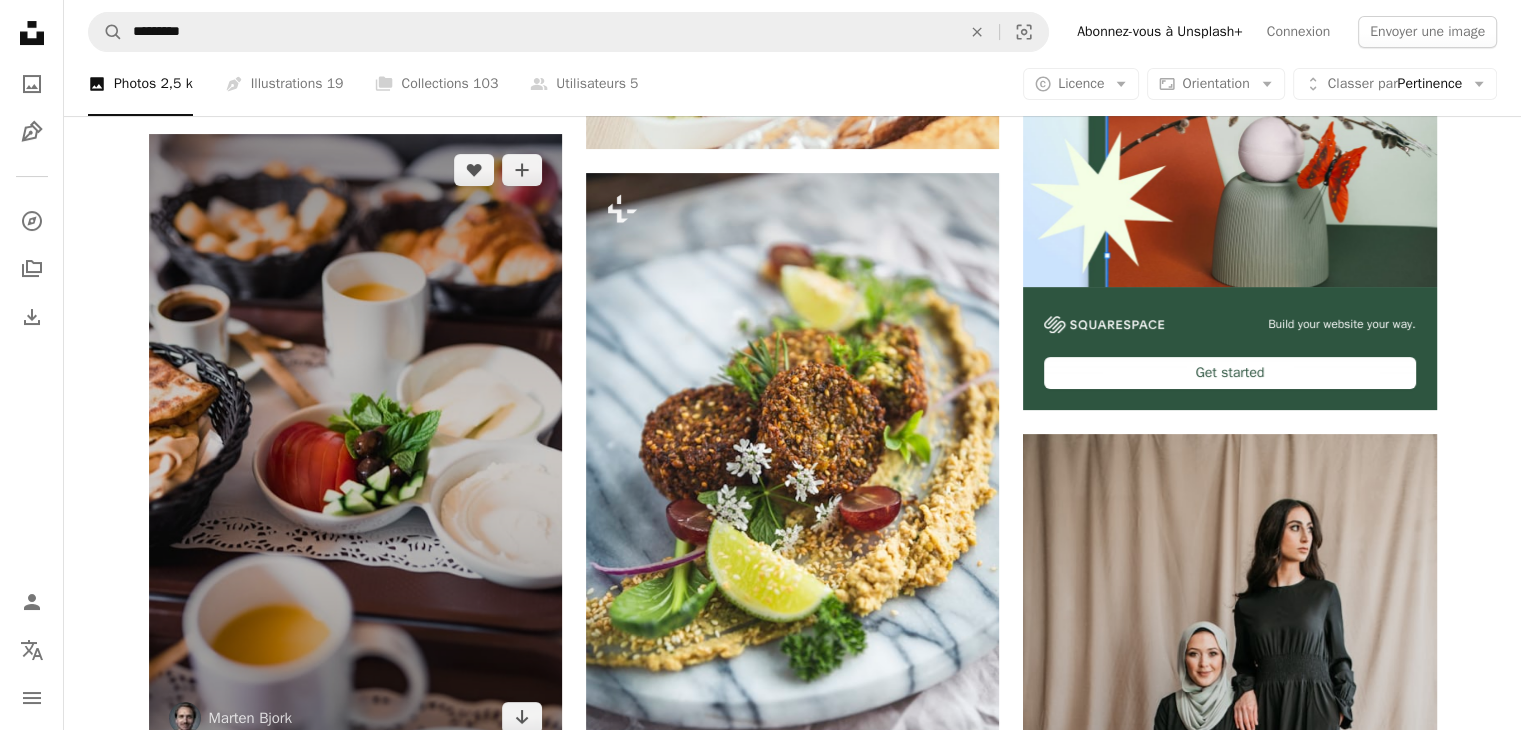 click at bounding box center [355, 444] 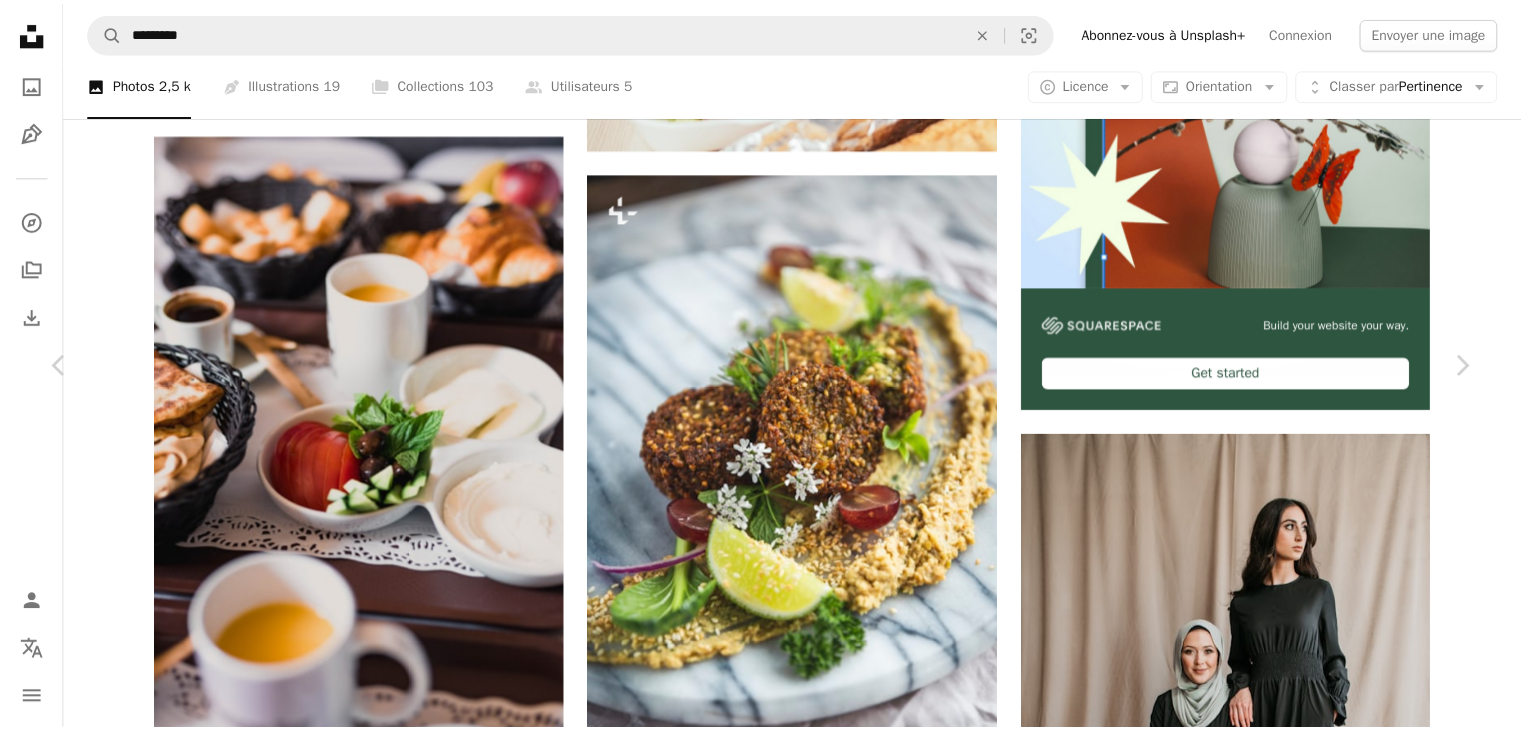 scroll, scrollTop: 7225, scrollLeft: 0, axis: vertical 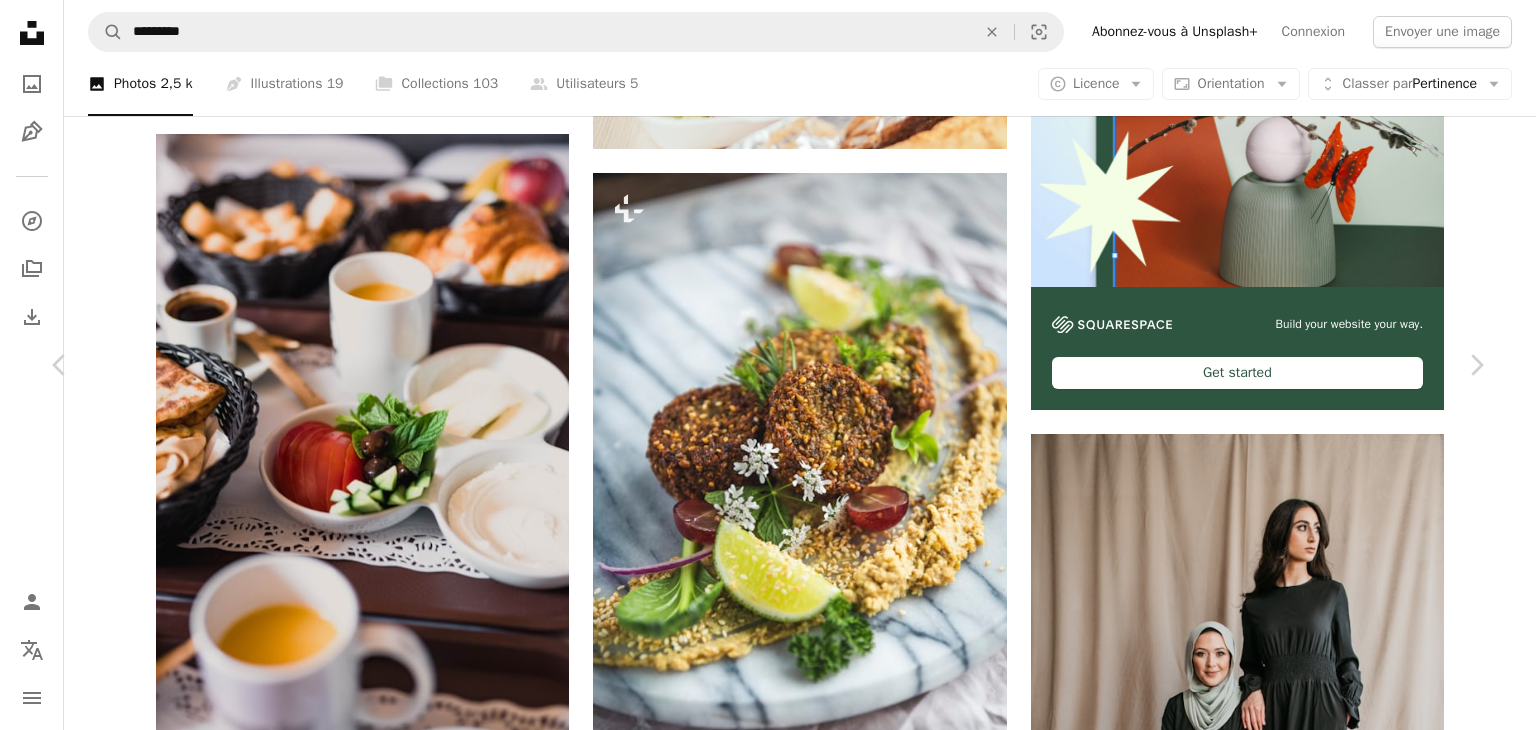click on "An X shape" at bounding box center [20, 20] 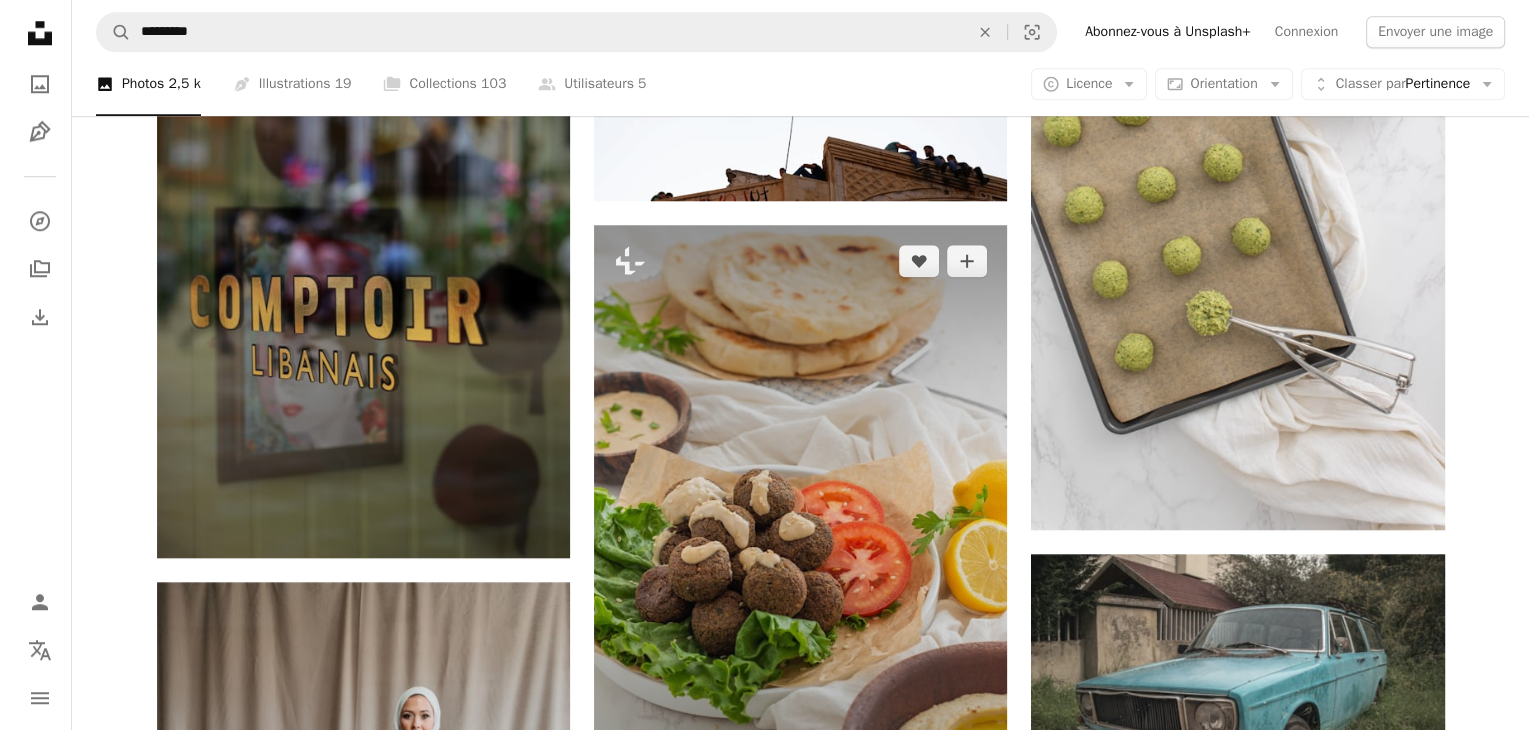 scroll, scrollTop: 2200, scrollLeft: 0, axis: vertical 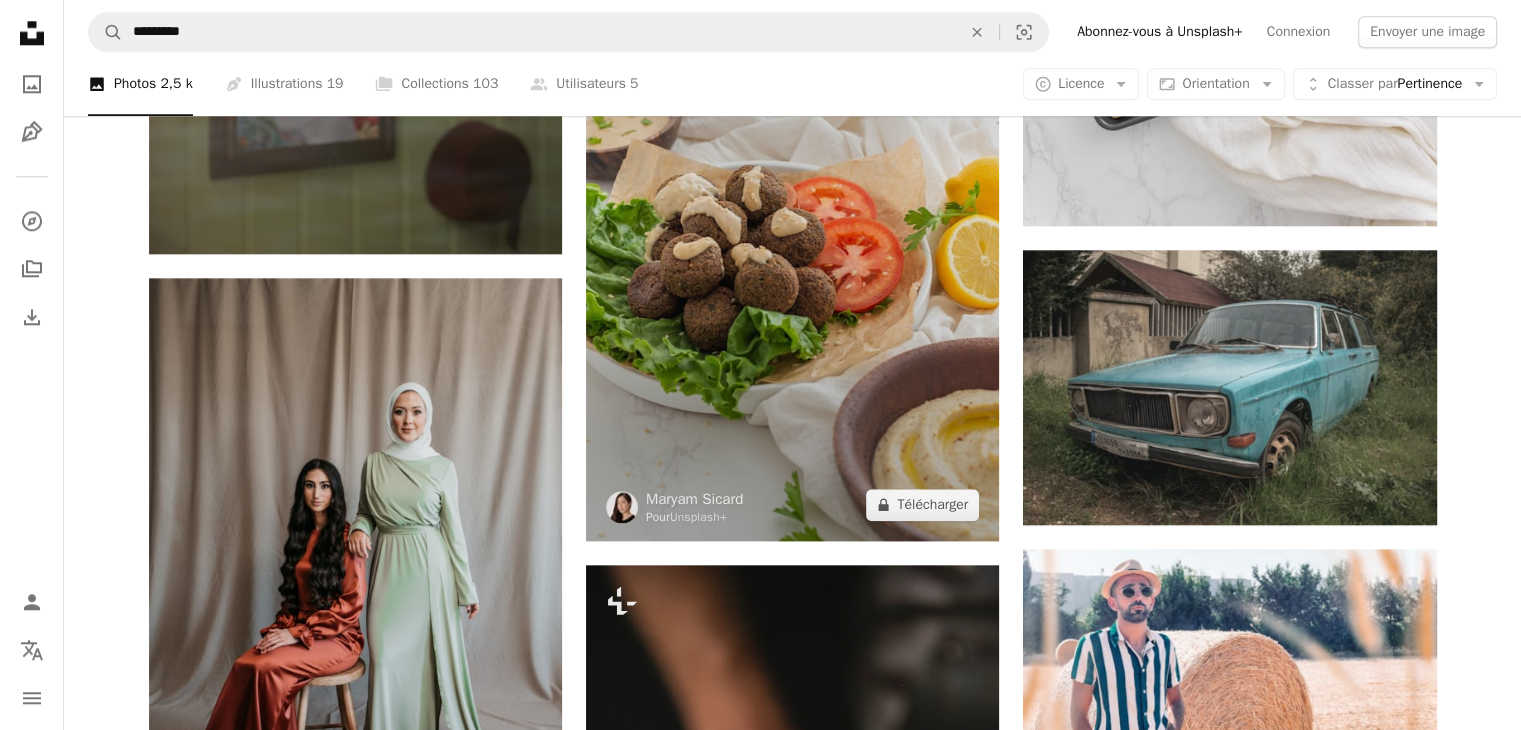 click at bounding box center (792, 231) 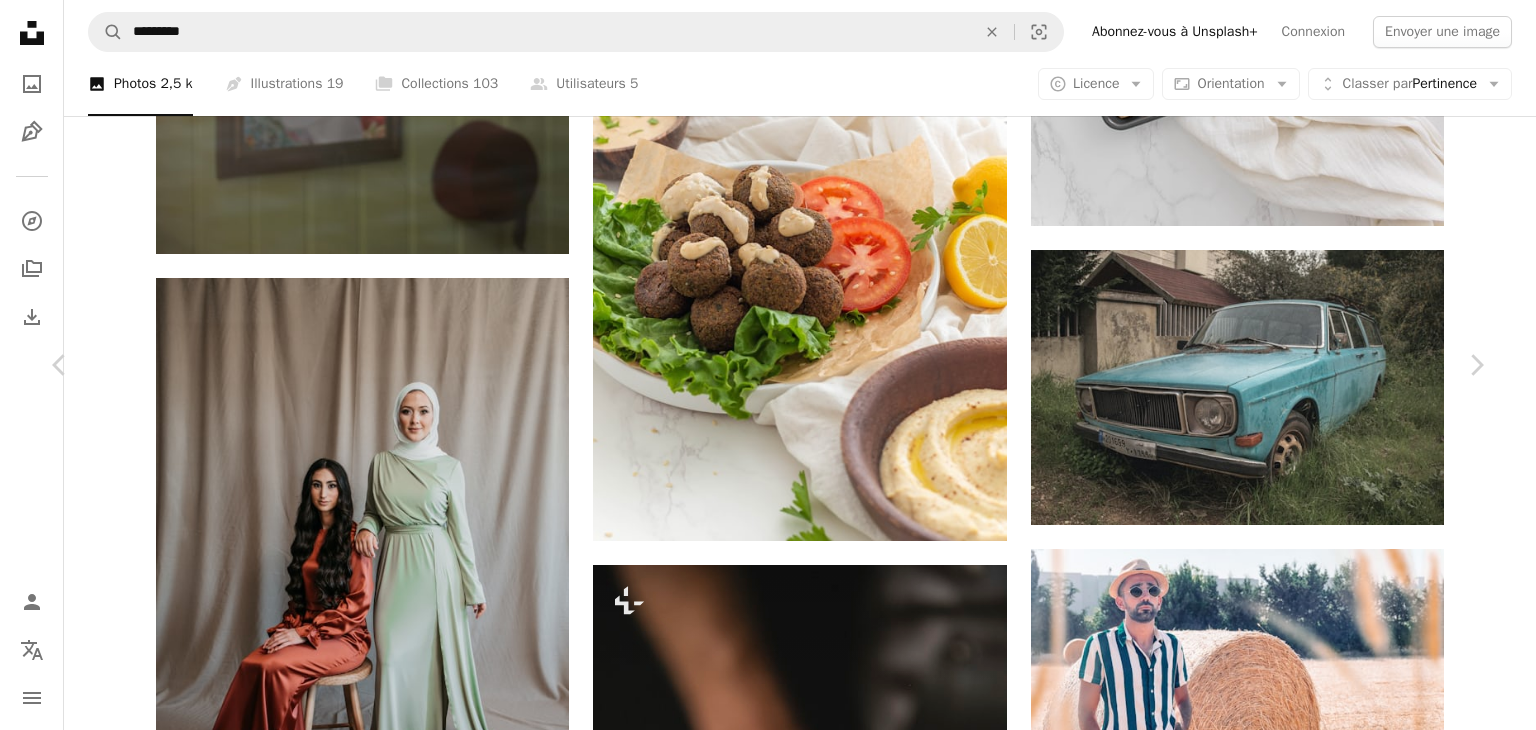 scroll, scrollTop: 14300, scrollLeft: 0, axis: vertical 